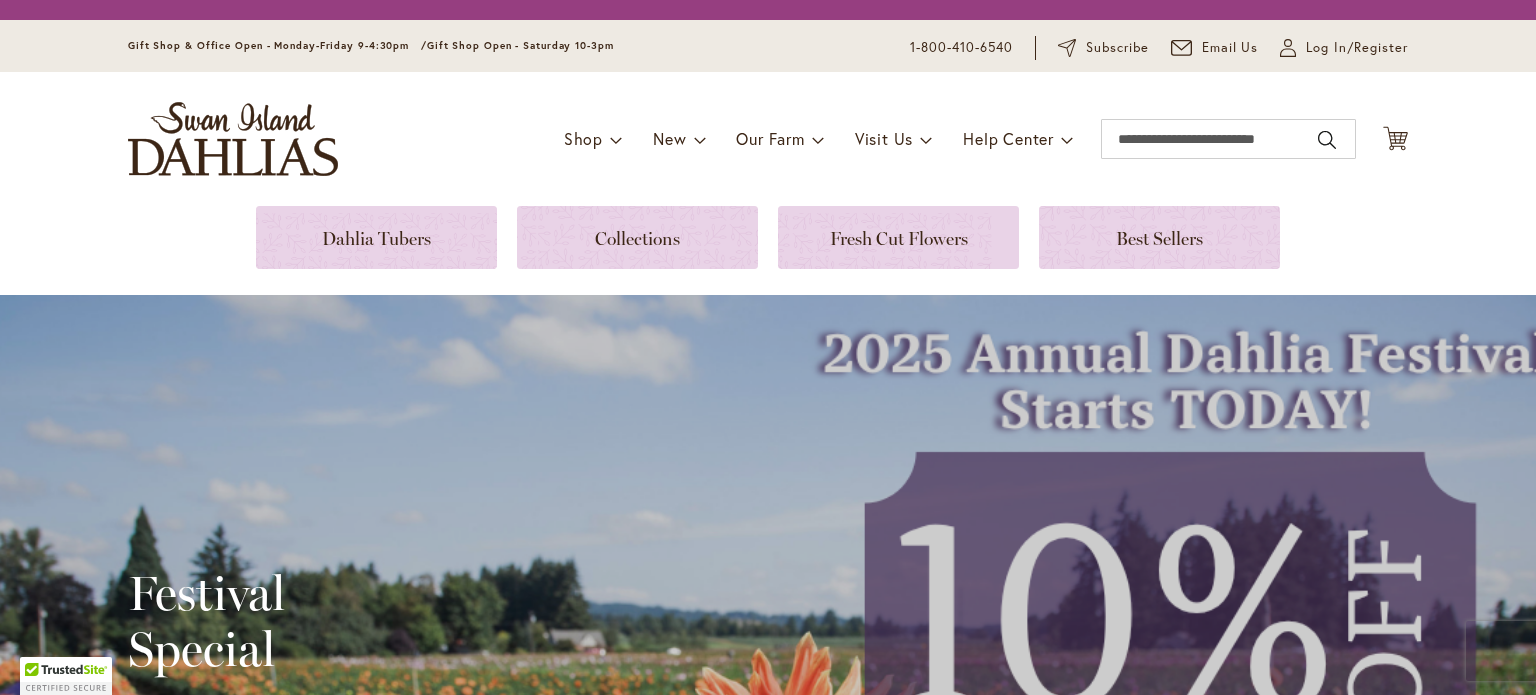 scroll, scrollTop: 0, scrollLeft: 0, axis: both 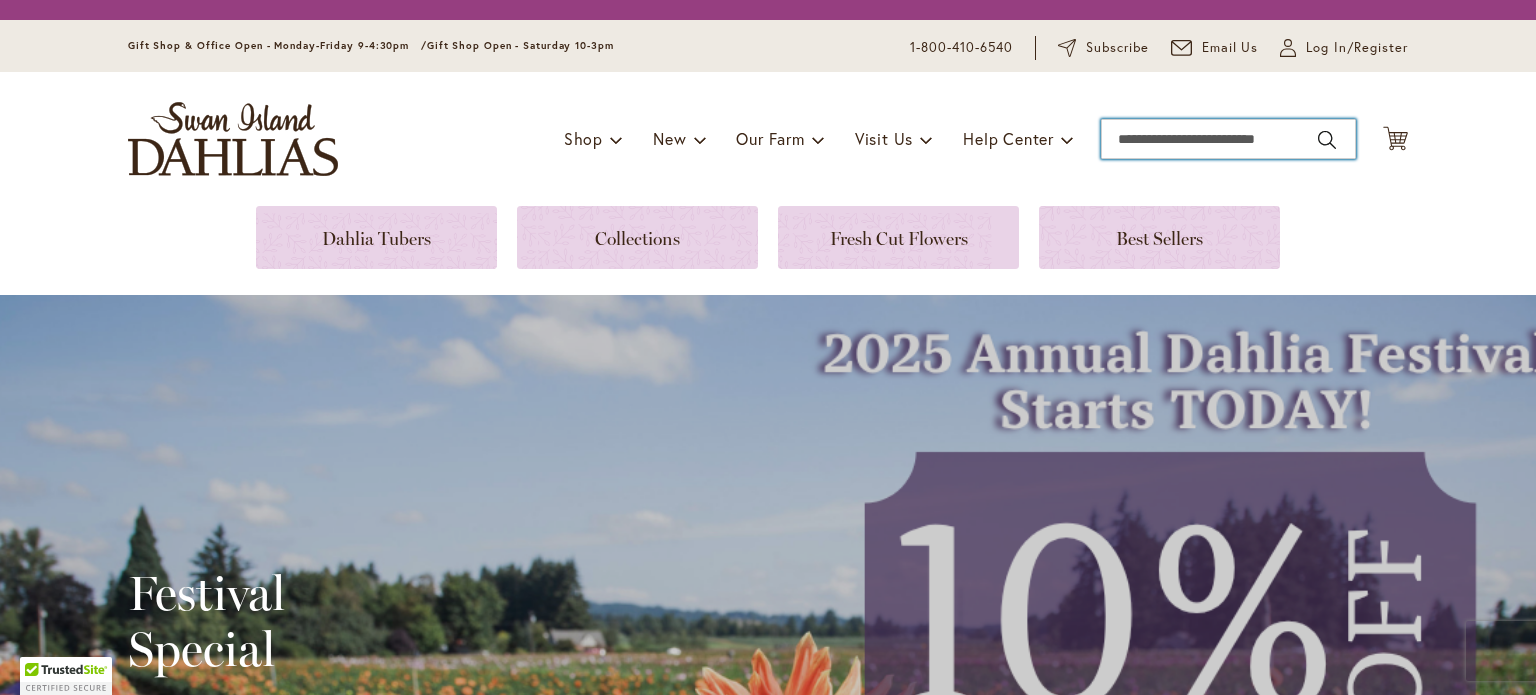 click on "Search" at bounding box center (1228, 139) 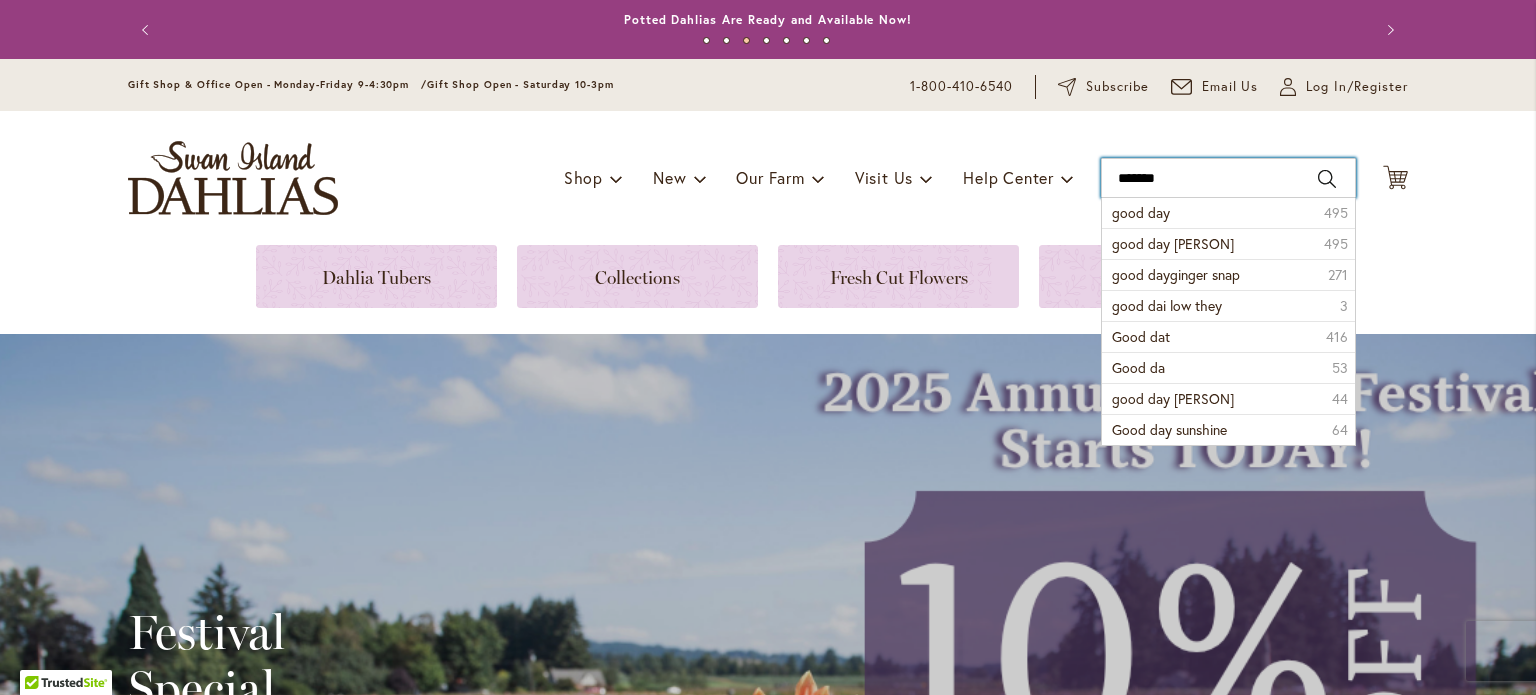 type on "********" 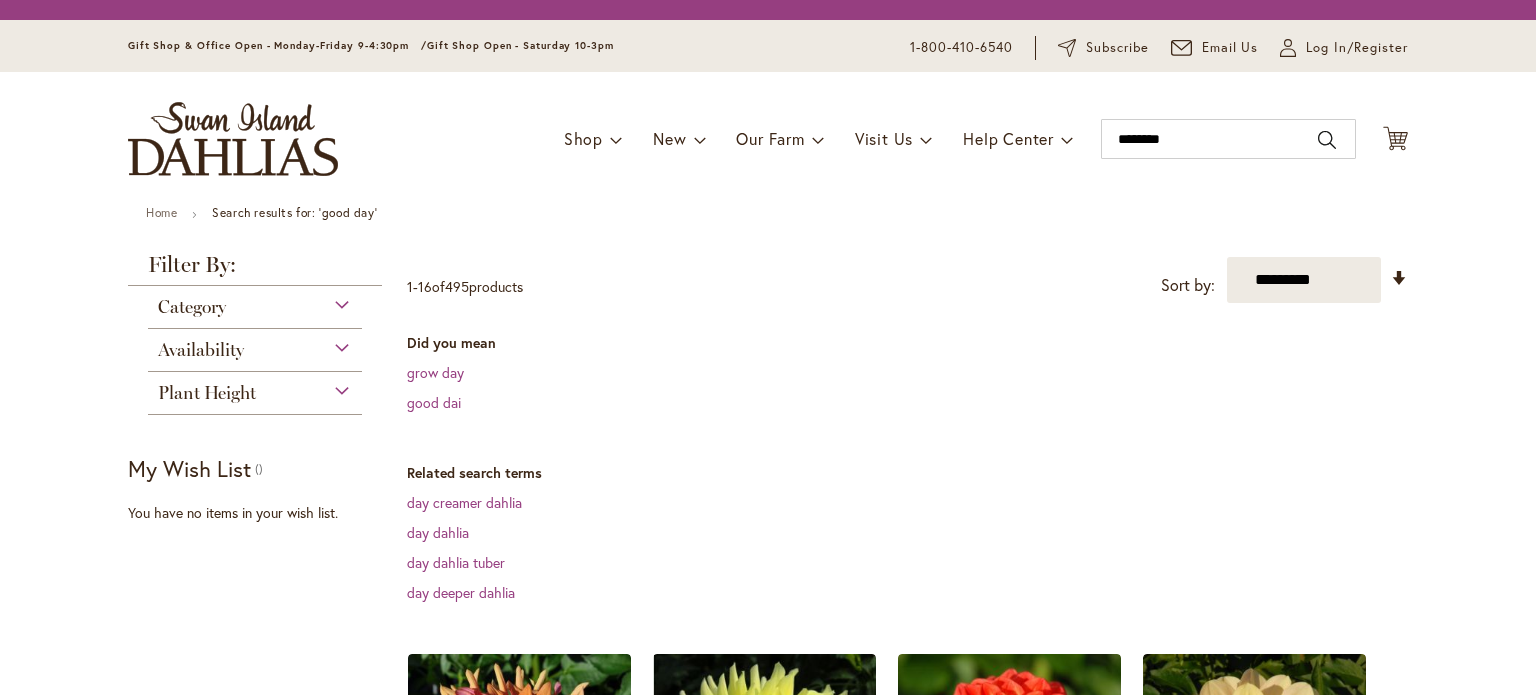 scroll, scrollTop: 0, scrollLeft: 0, axis: both 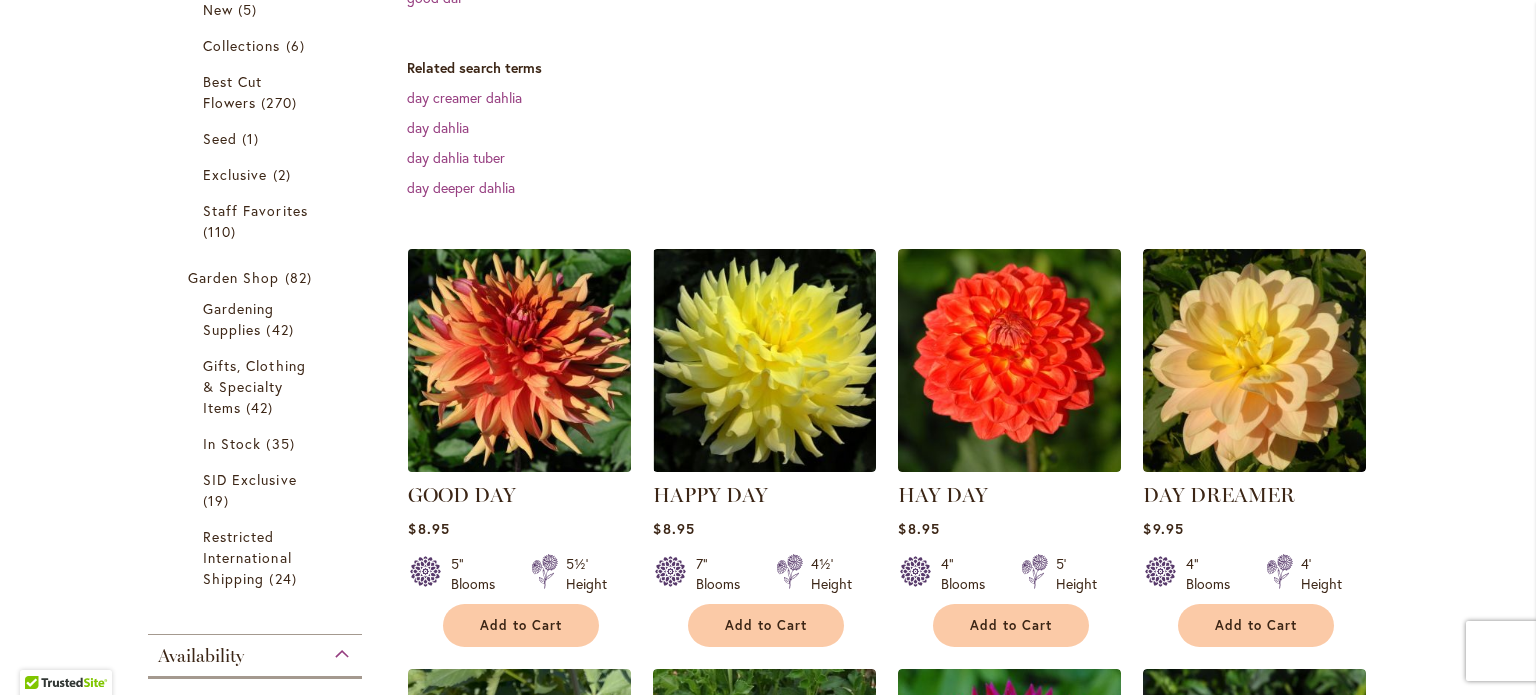 click at bounding box center [520, 361] 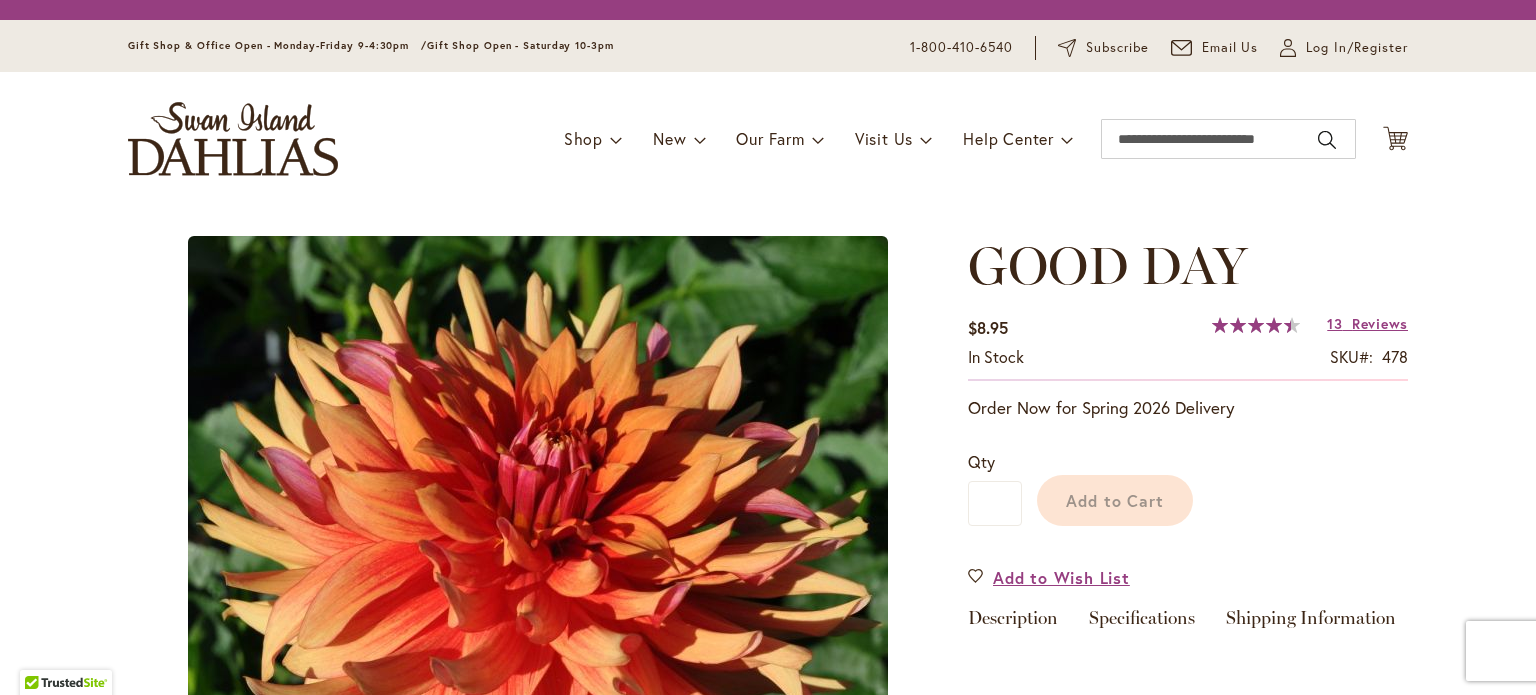 scroll, scrollTop: 0, scrollLeft: 0, axis: both 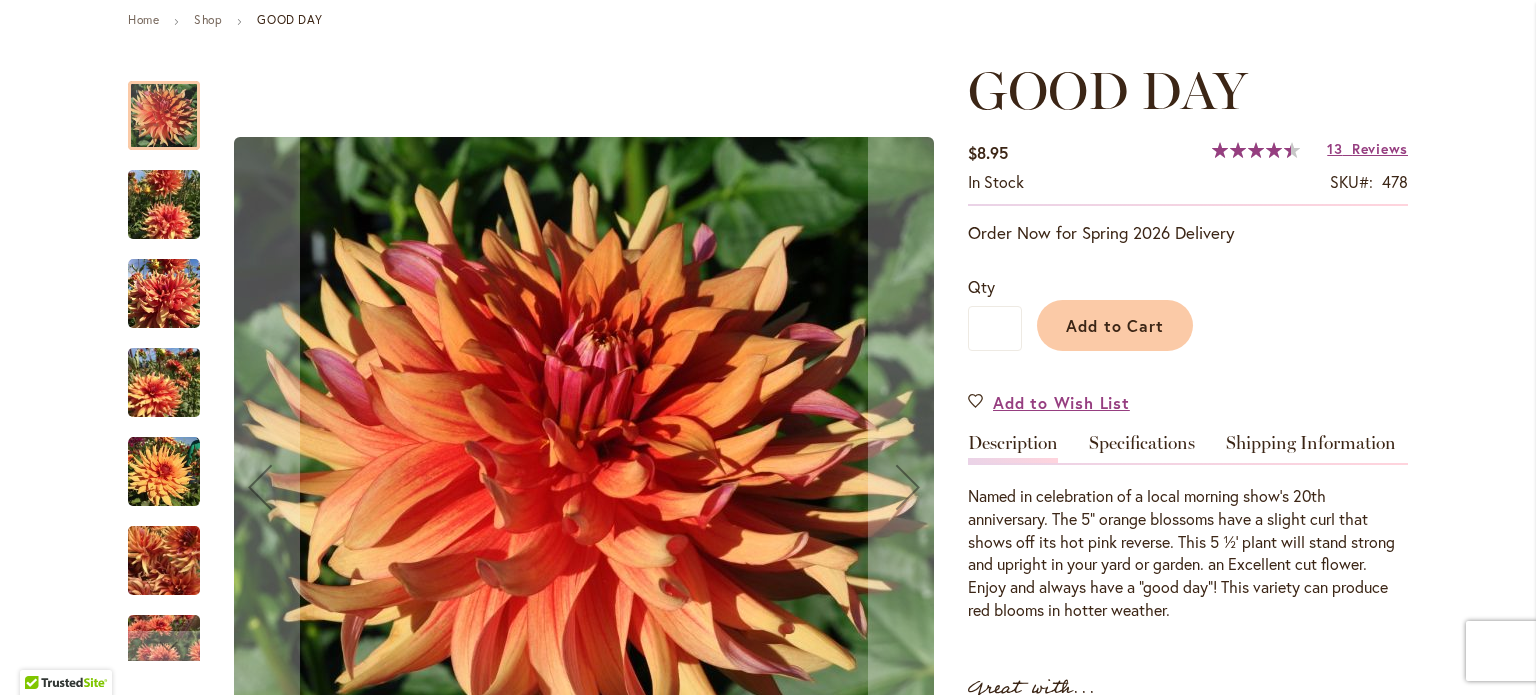 click at bounding box center [164, 383] 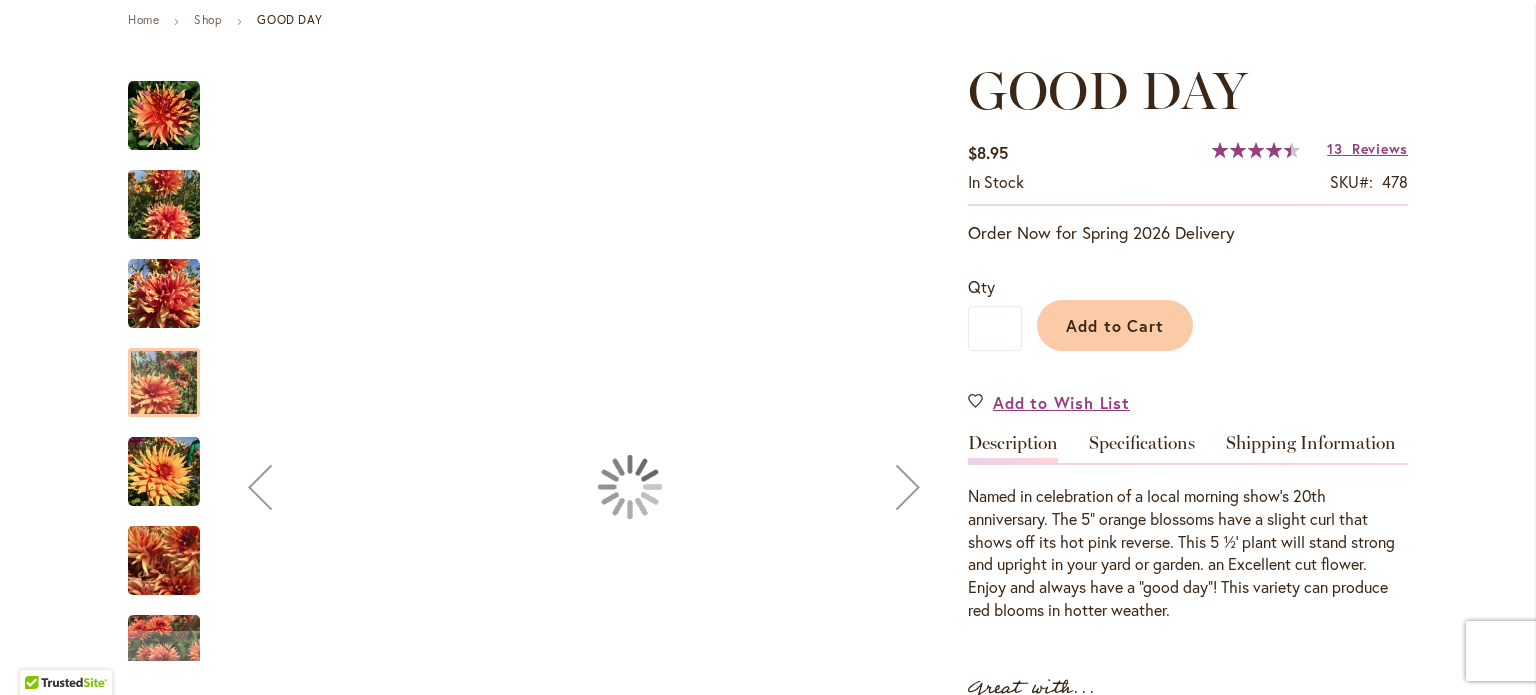 click at bounding box center (164, 472) 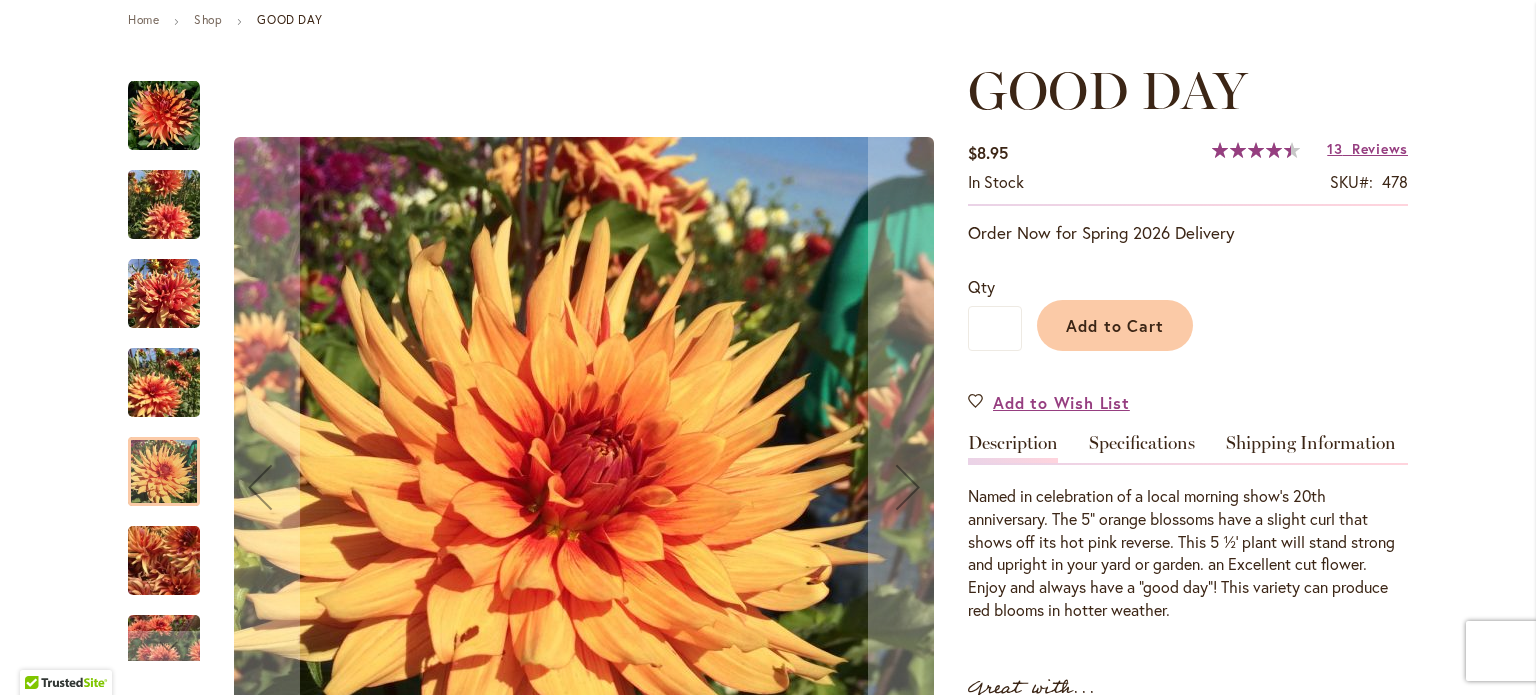 click at bounding box center (164, 561) 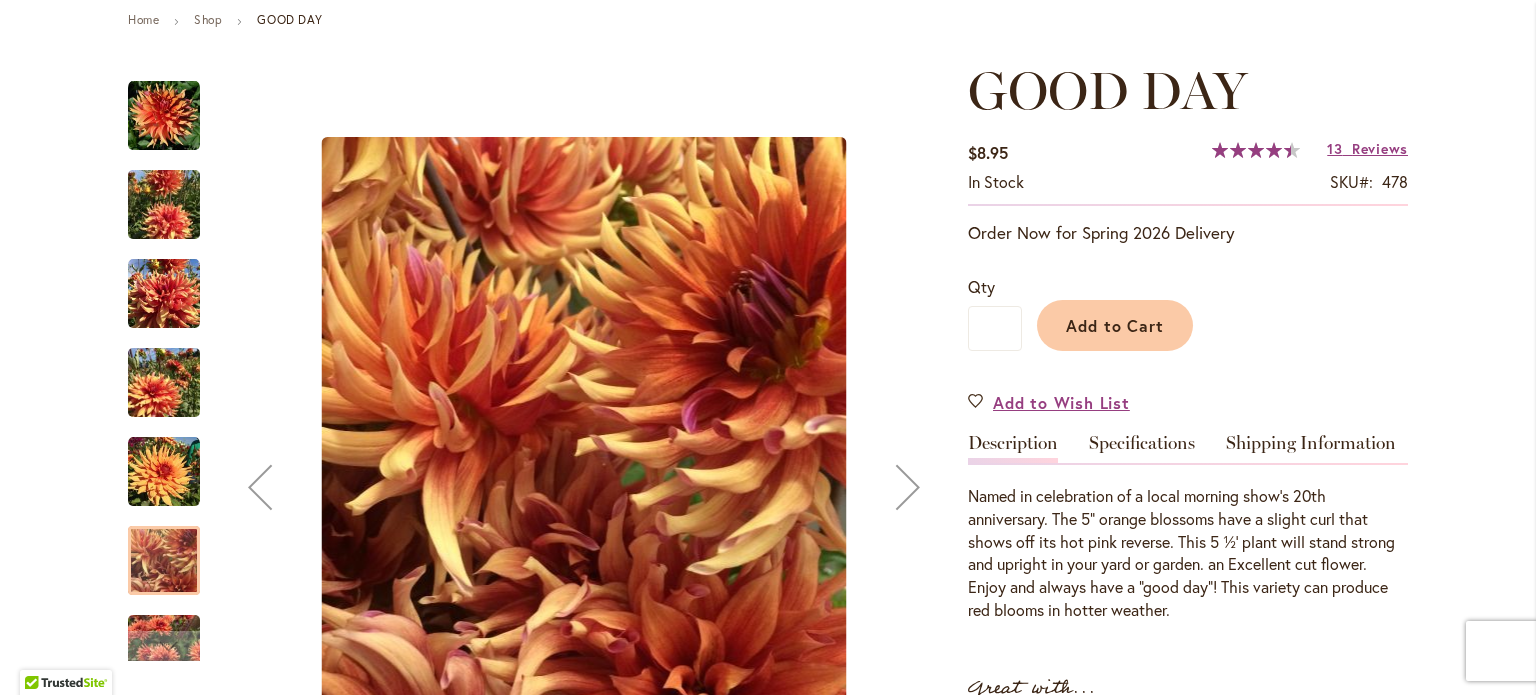 click at bounding box center (164, 560) 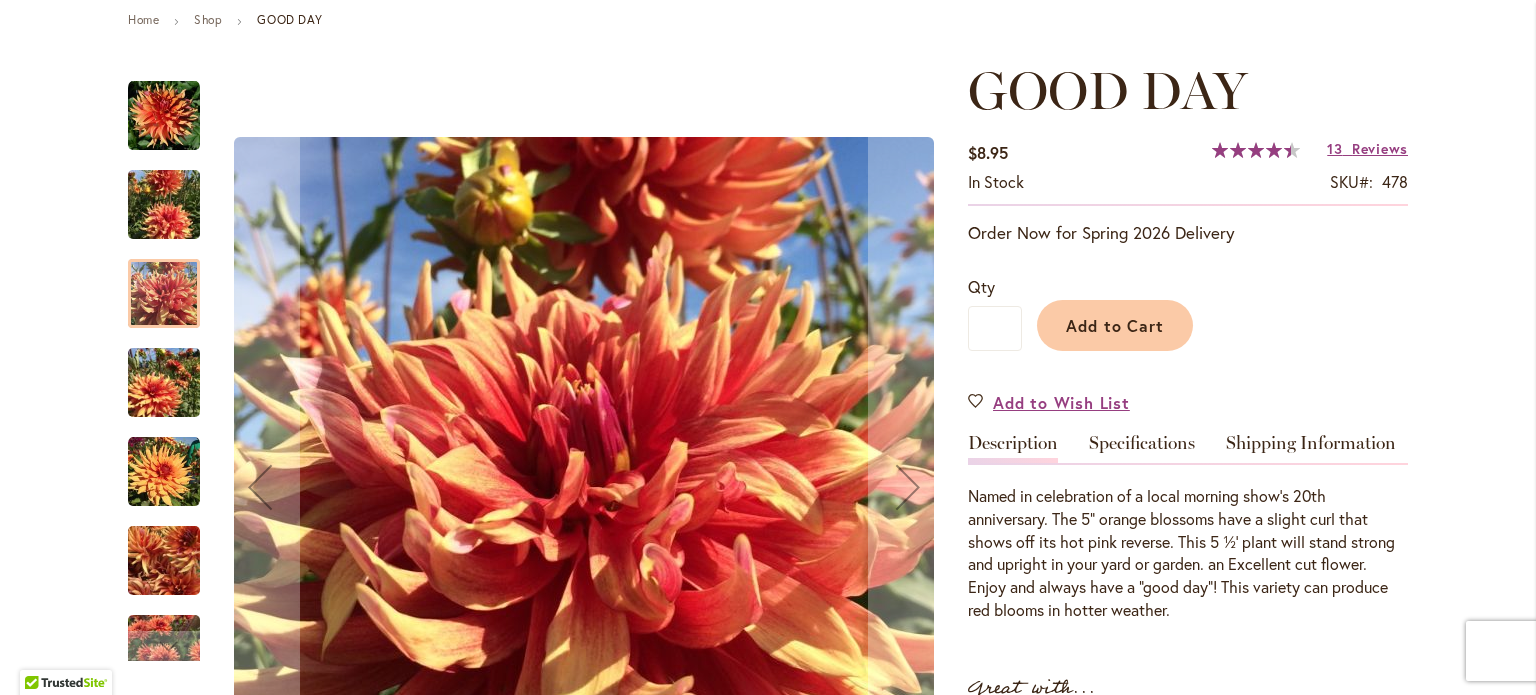 click at bounding box center [164, 116] 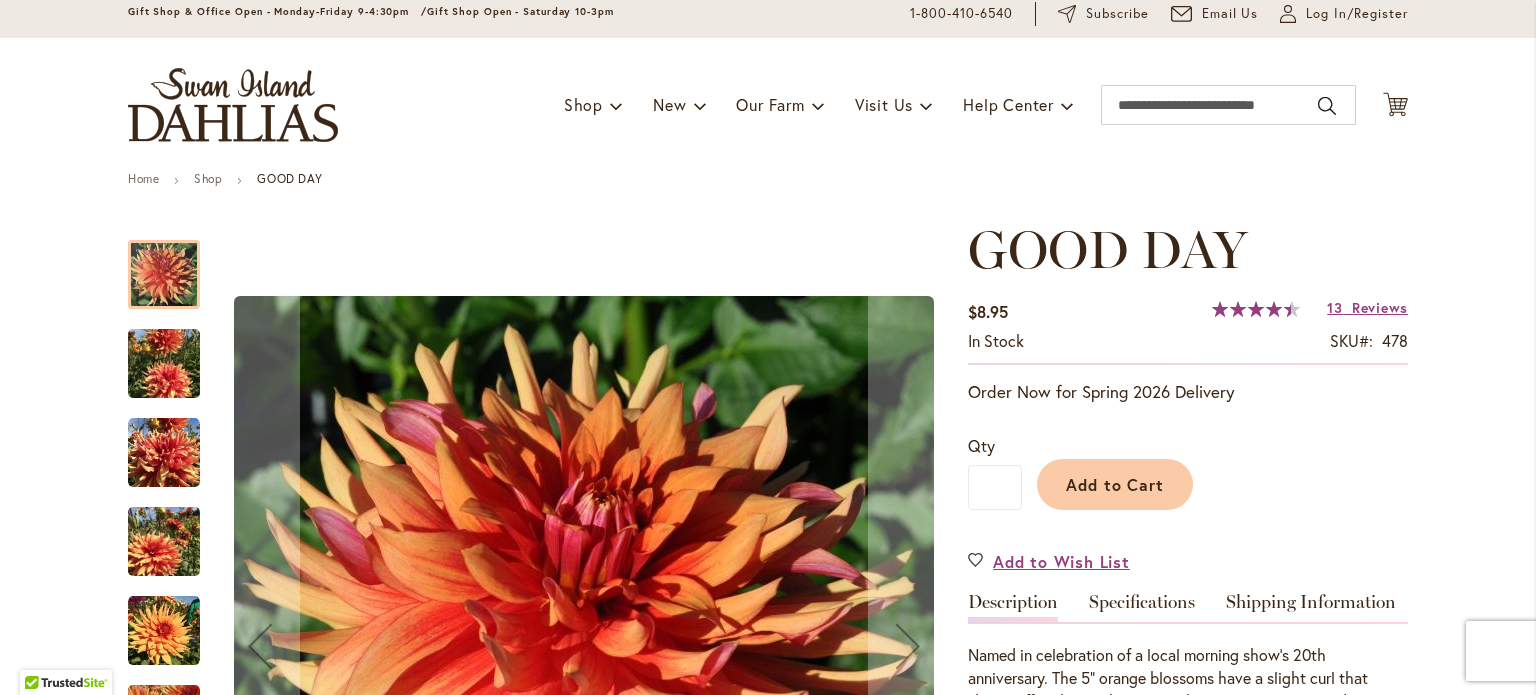scroll, scrollTop: 0, scrollLeft: 0, axis: both 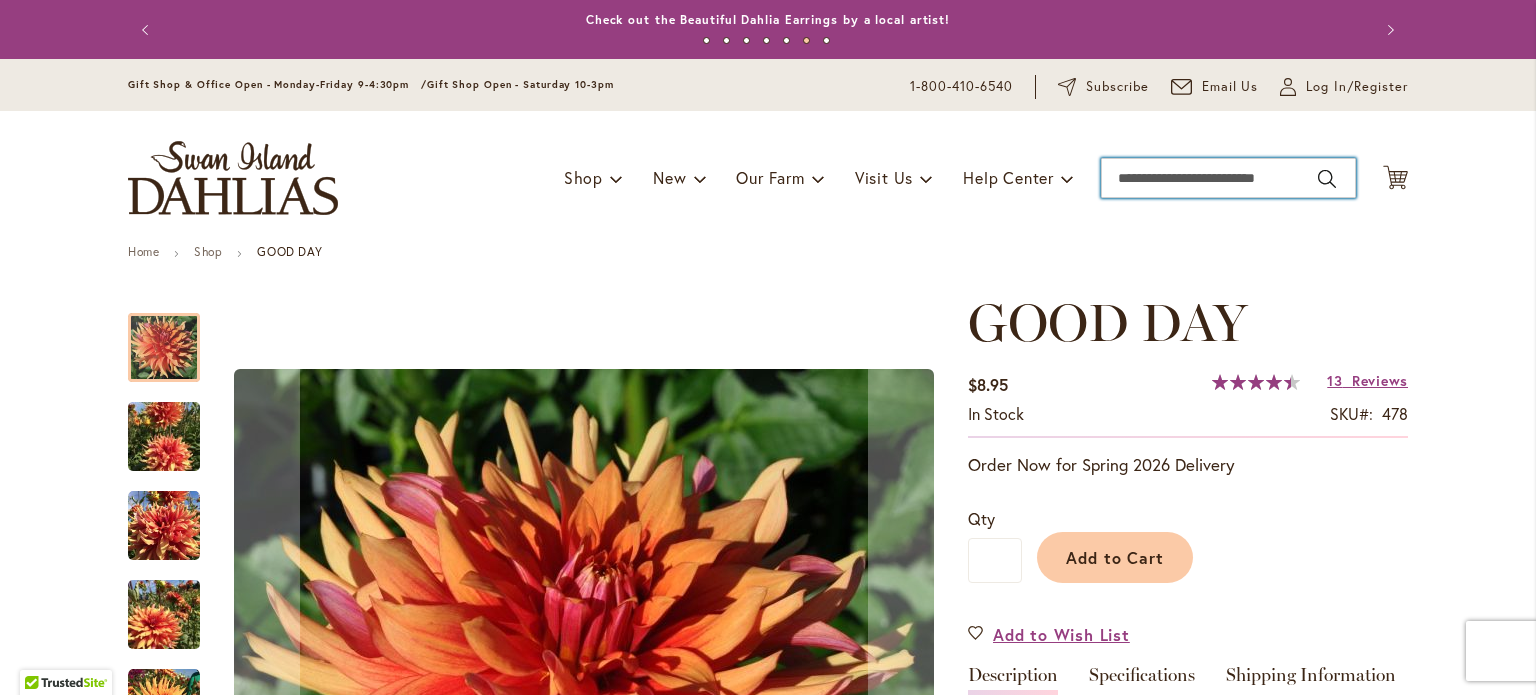 click on "Search" at bounding box center [1228, 178] 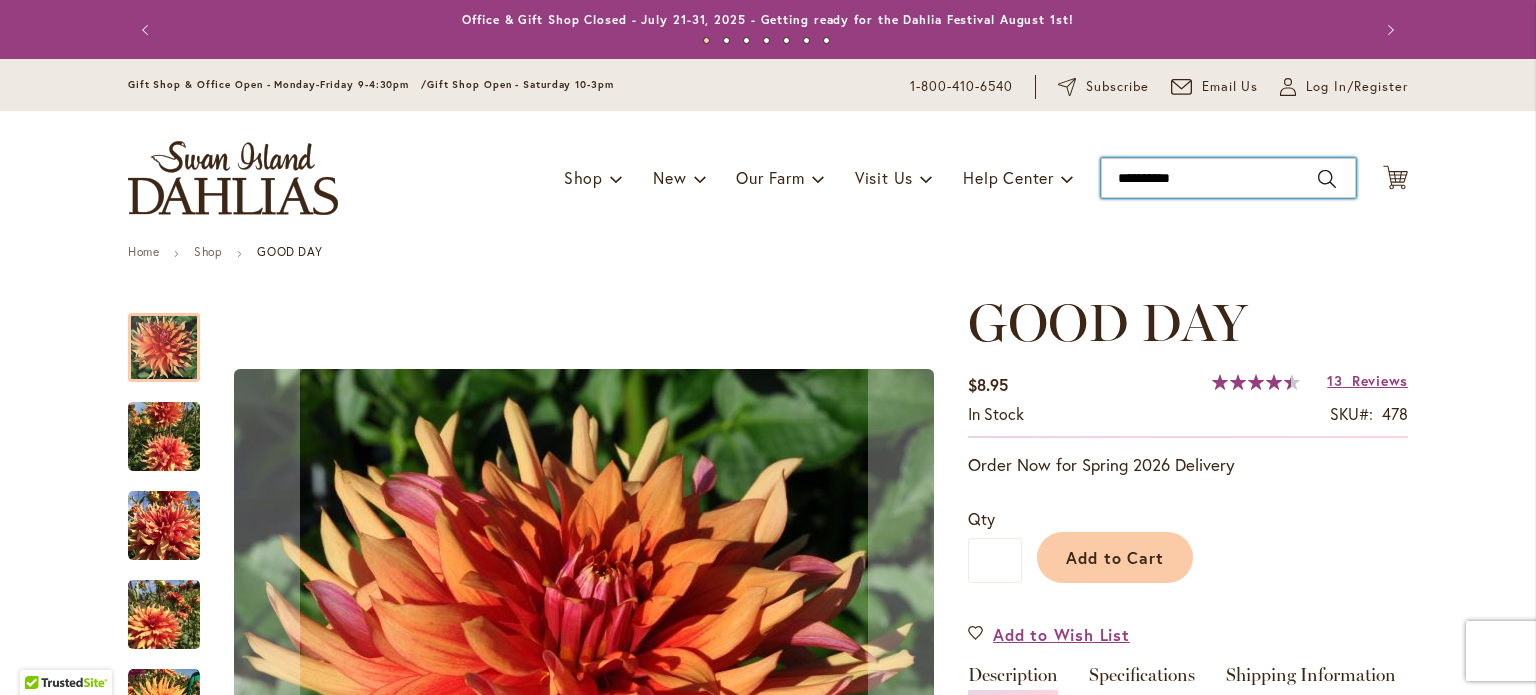 click on "**********" at bounding box center (1228, 178) 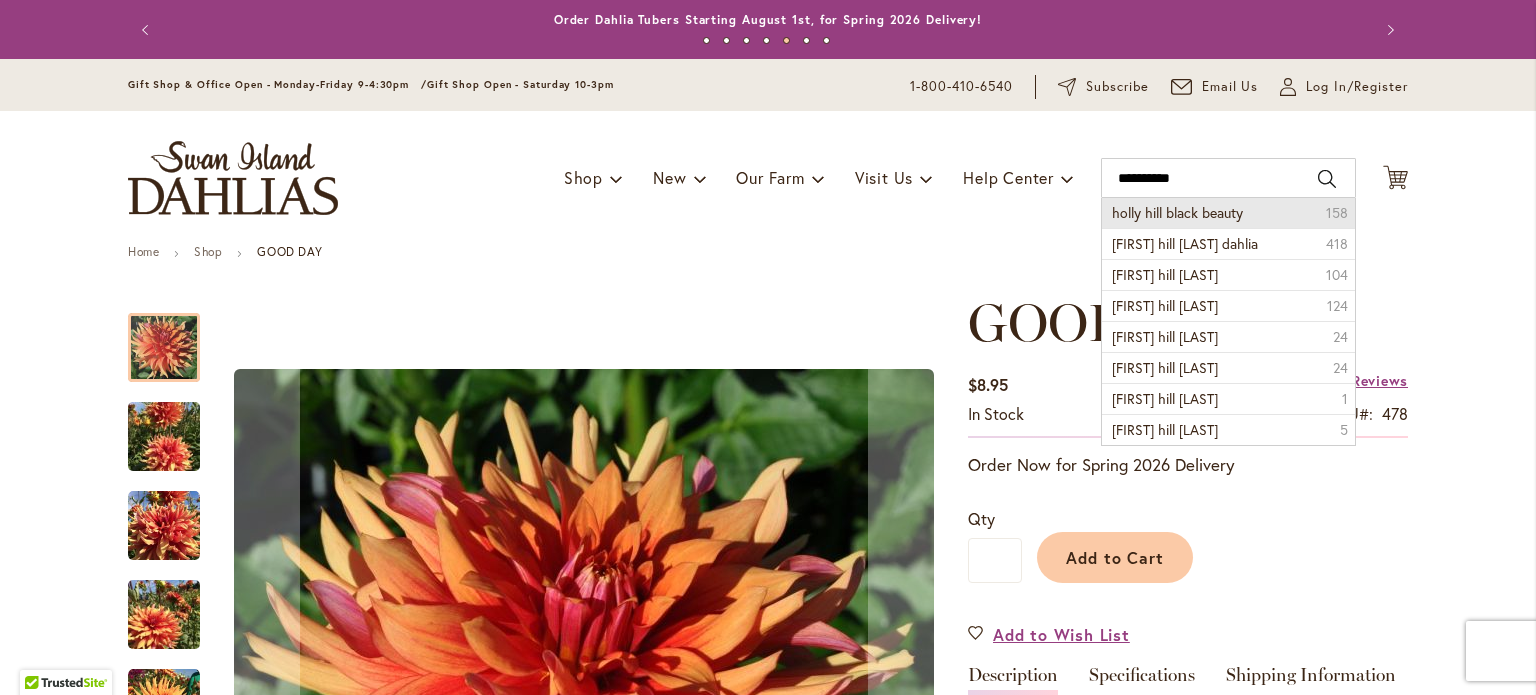 click on "holly hill black beauty" at bounding box center (1177, 212) 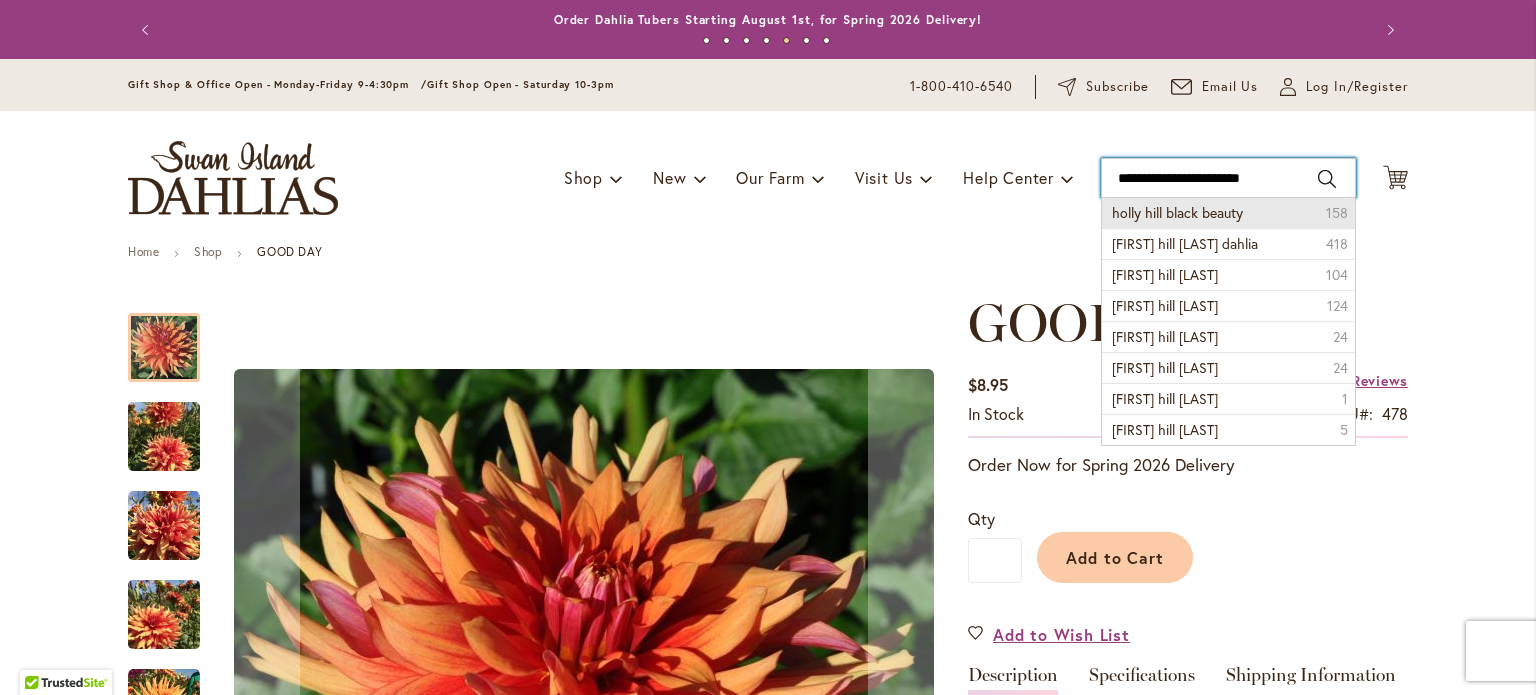 type on "**********" 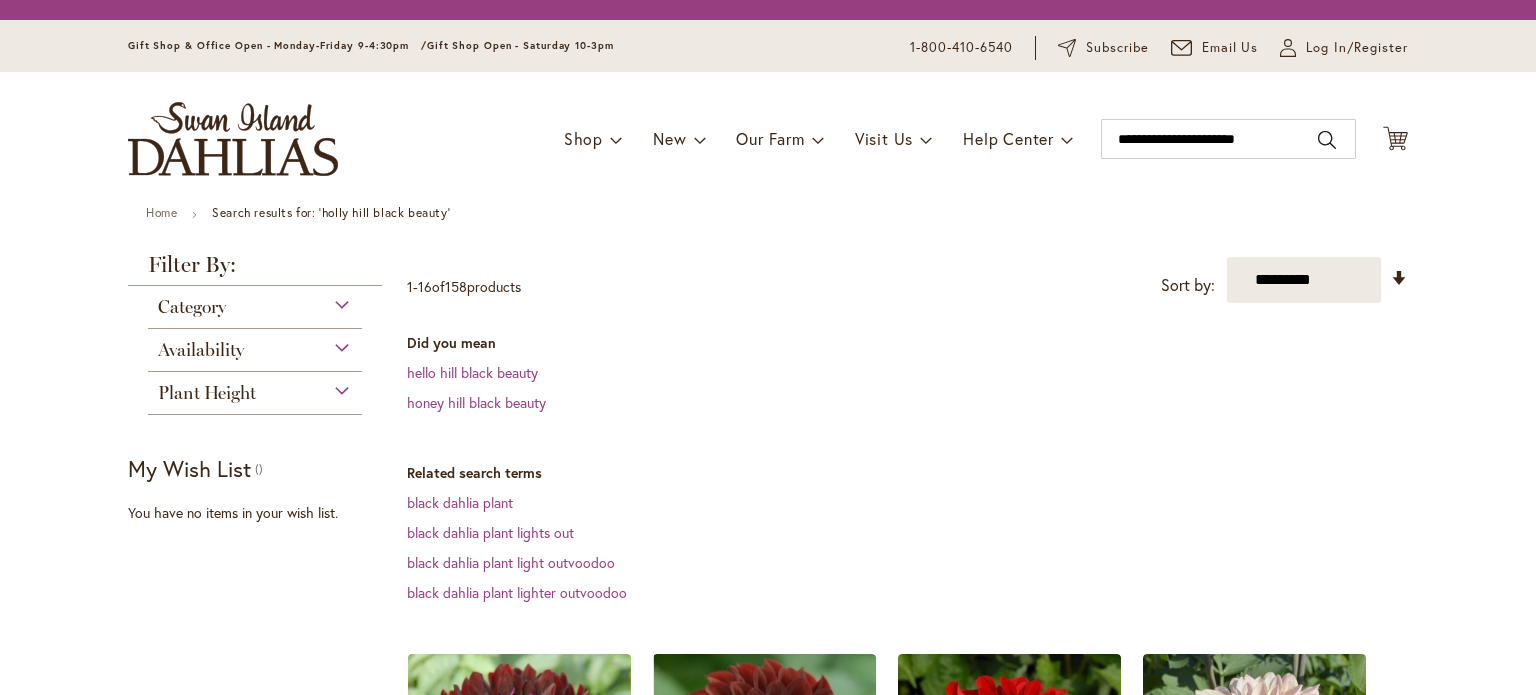 scroll, scrollTop: 0, scrollLeft: 0, axis: both 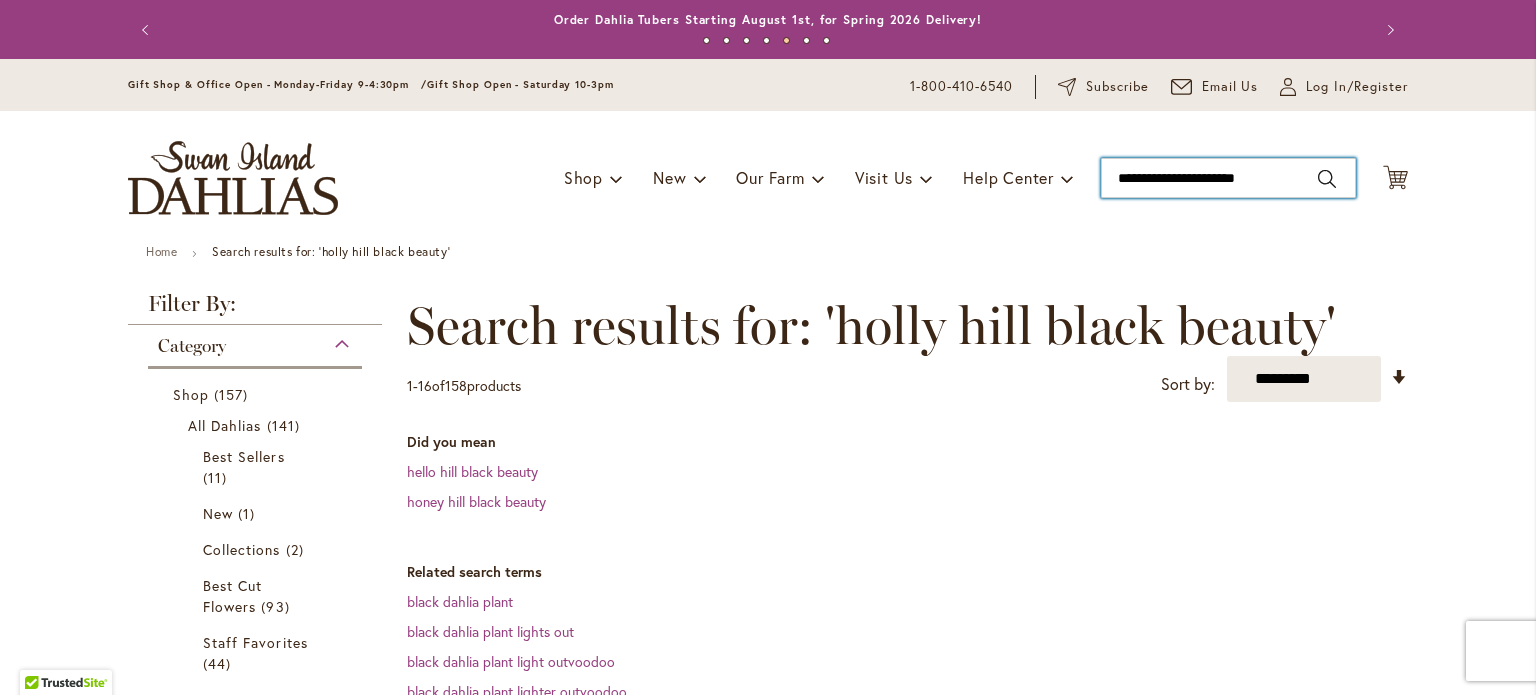 click on "**********" at bounding box center (1228, 178) 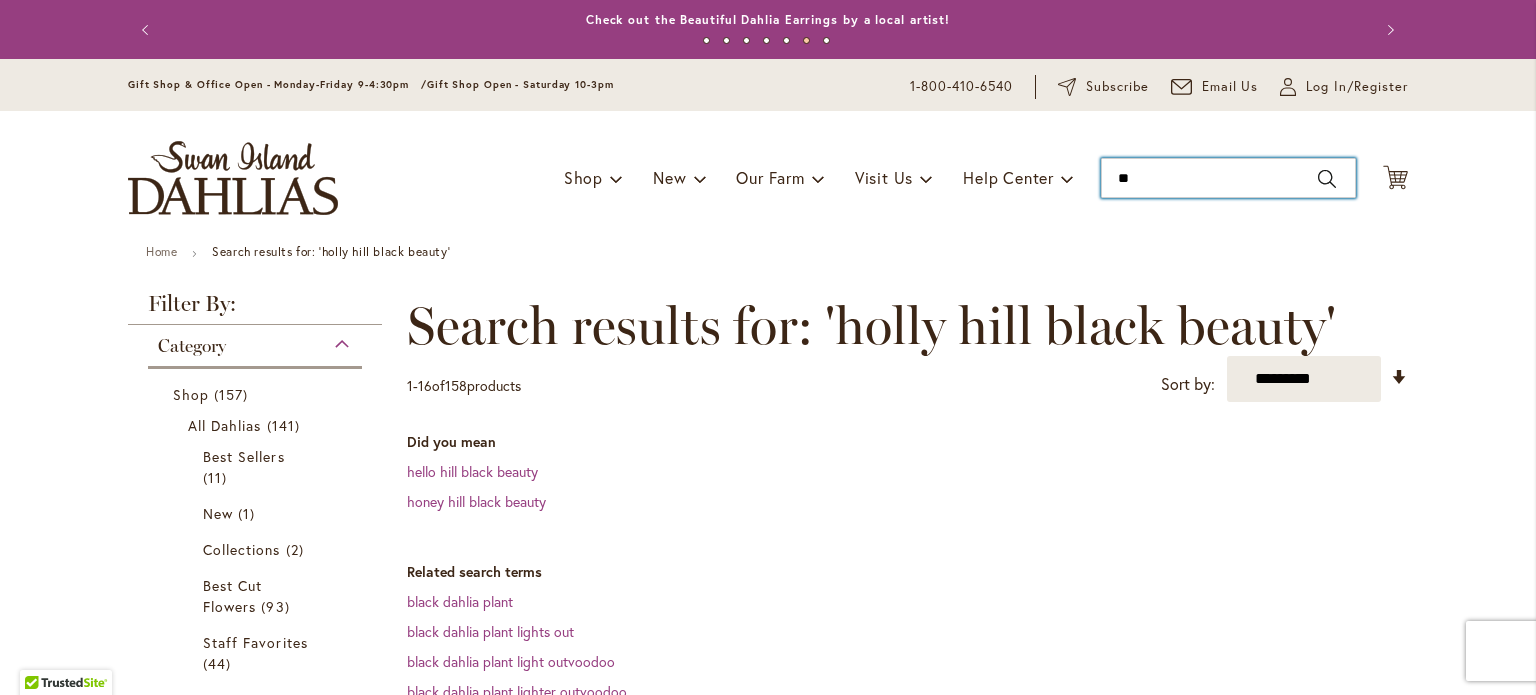 type on "*" 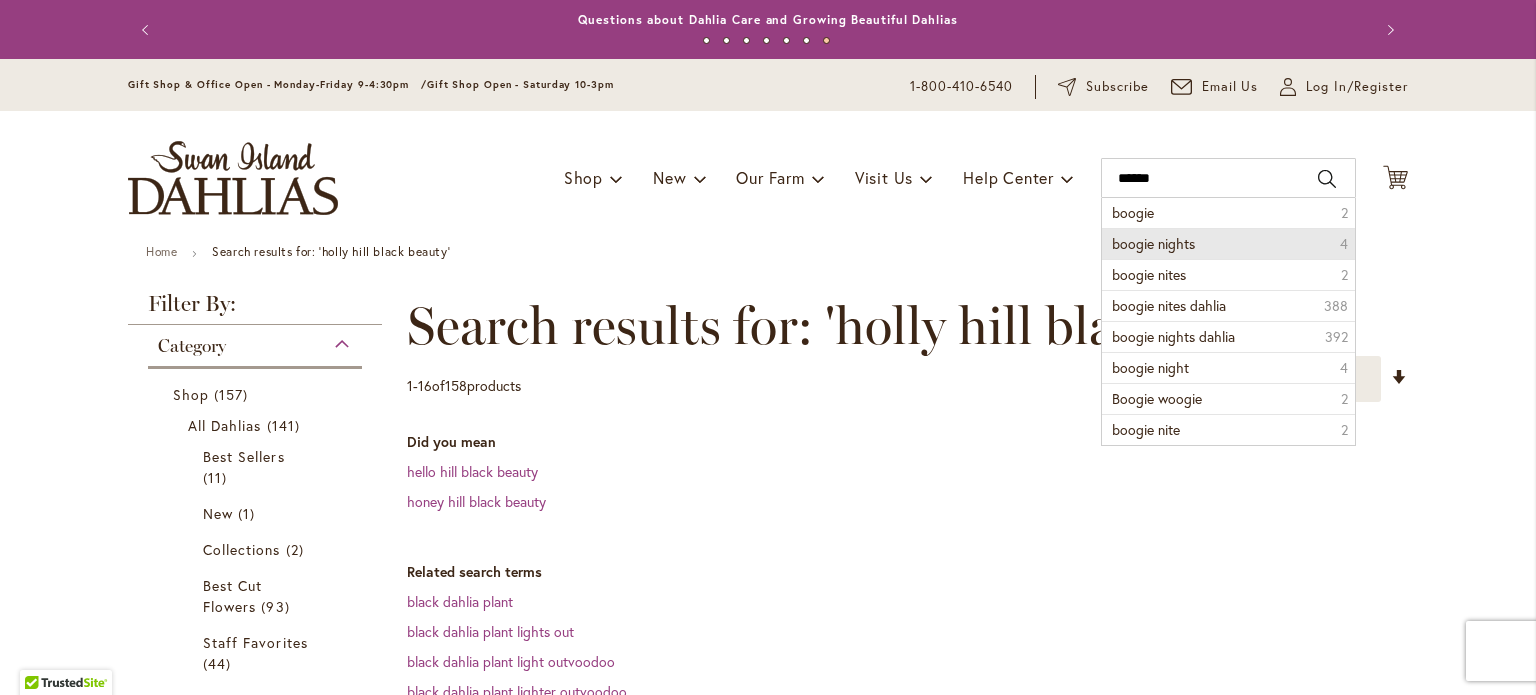 click on "boogie nights 4" at bounding box center [1228, 243] 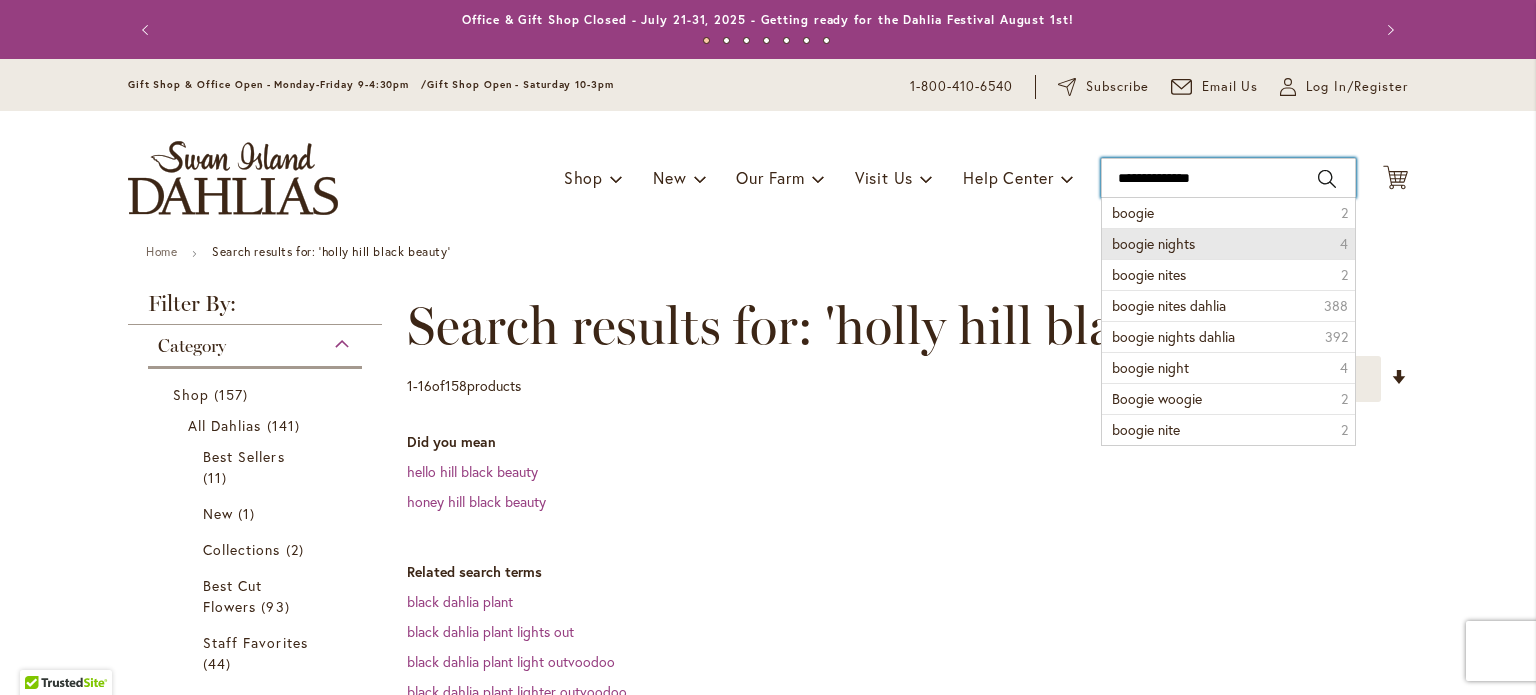 type on "**********" 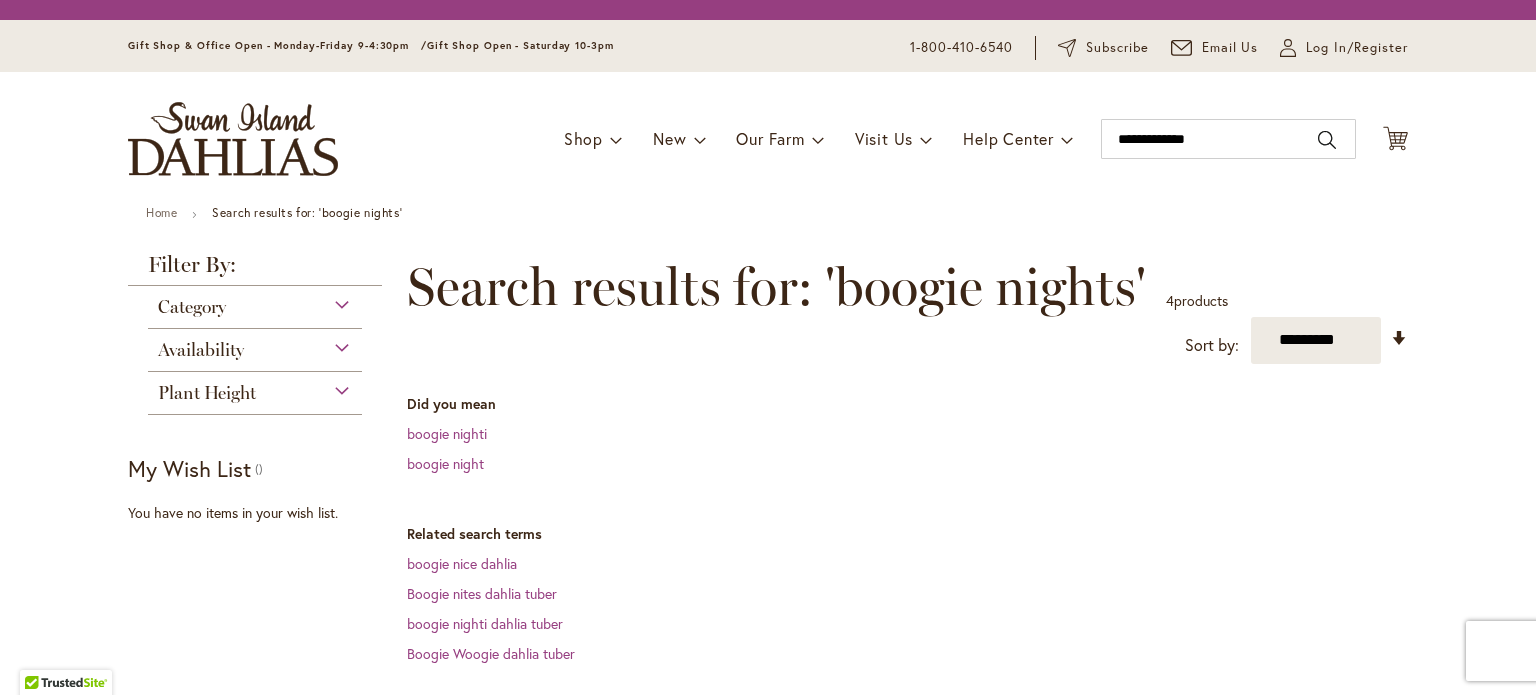 scroll, scrollTop: 0, scrollLeft: 0, axis: both 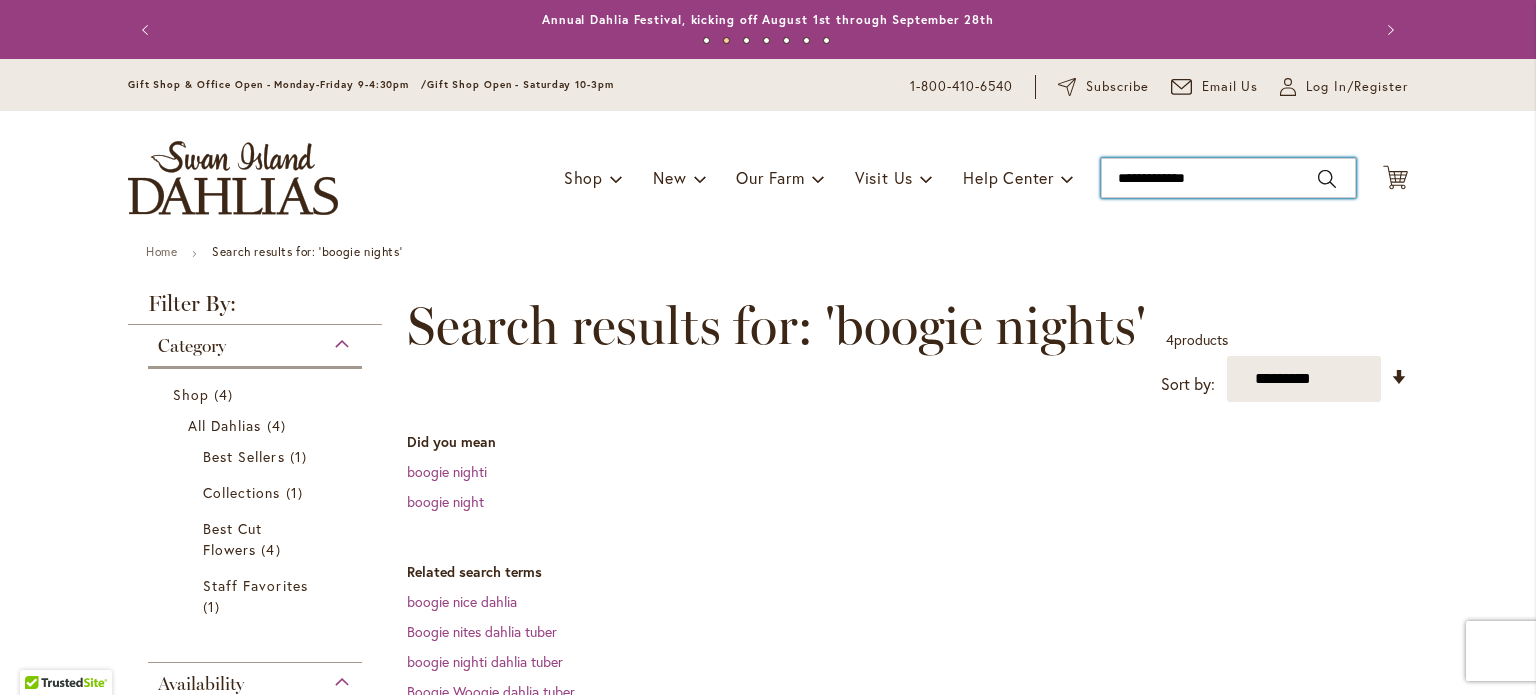 click on "**********" at bounding box center (1228, 178) 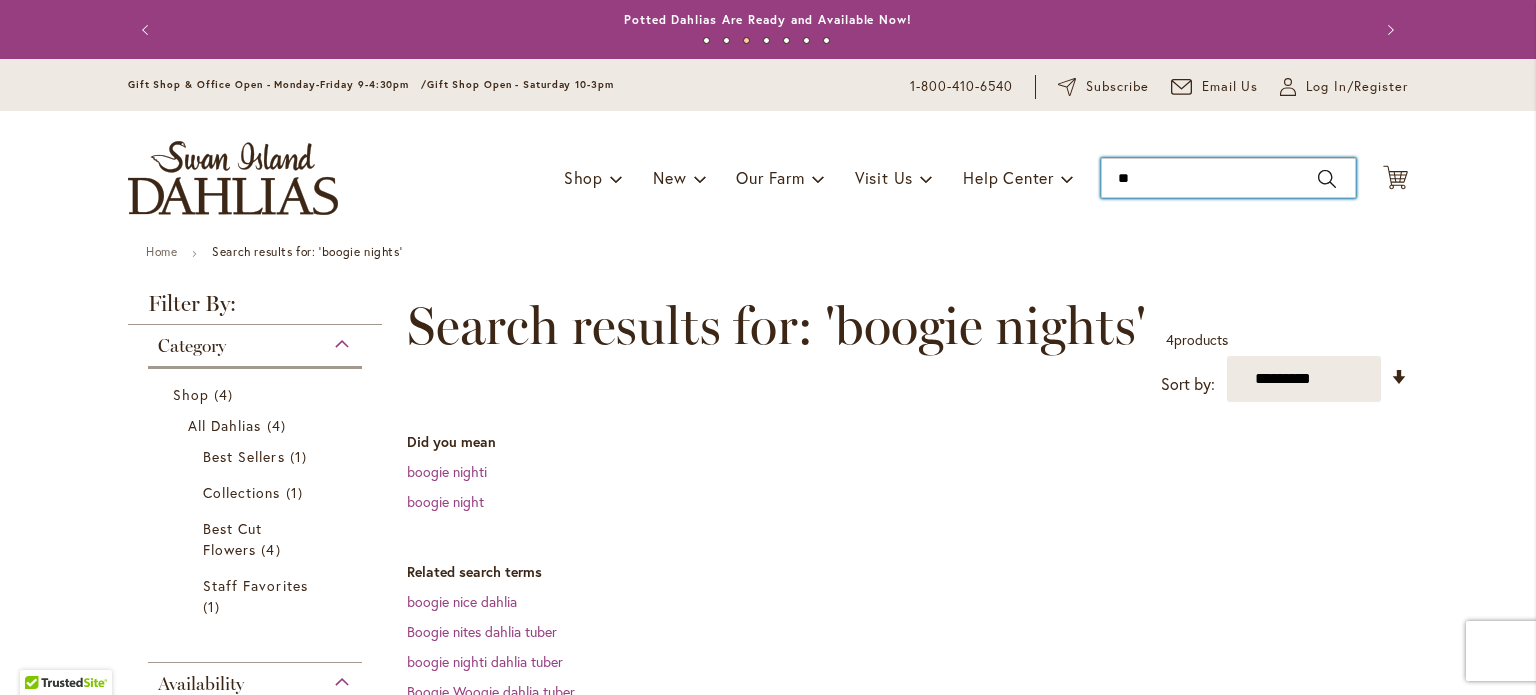 type on "*" 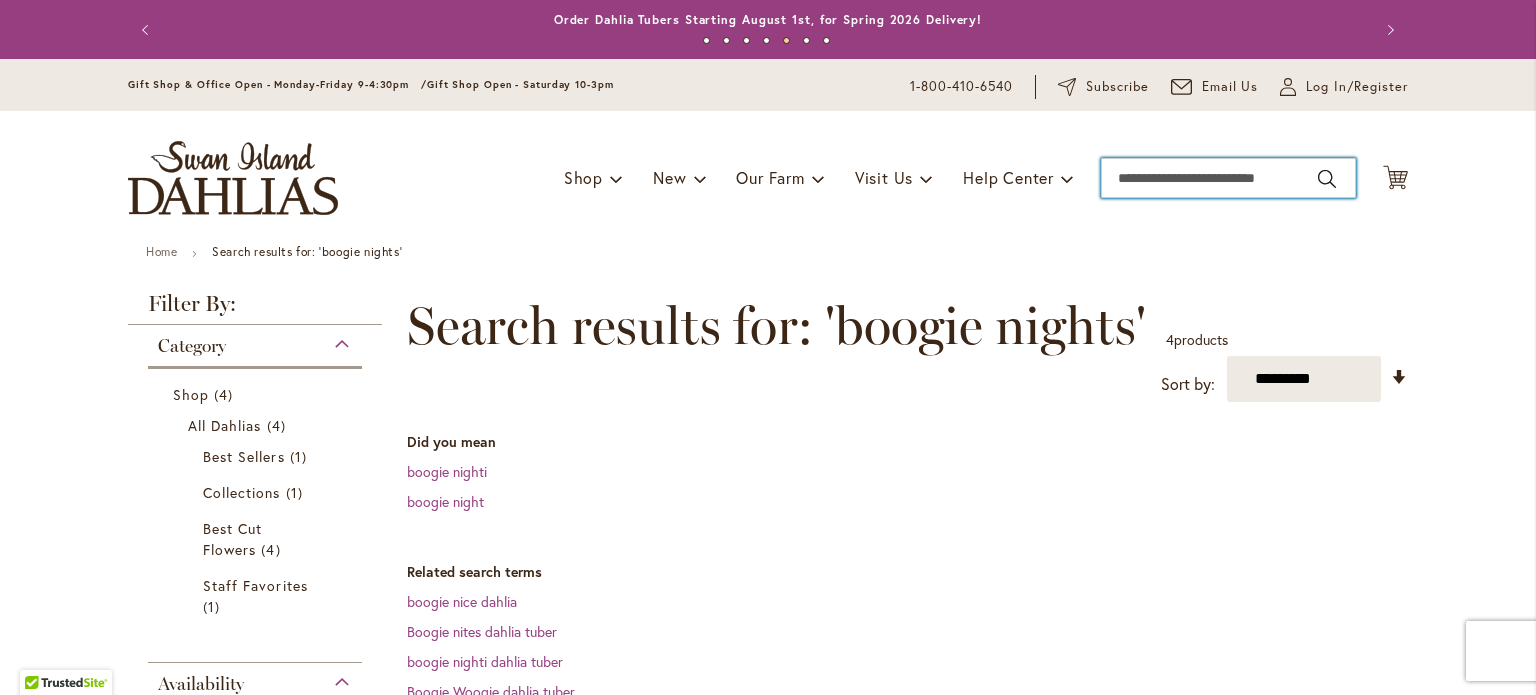 click on "Search" at bounding box center [1228, 178] 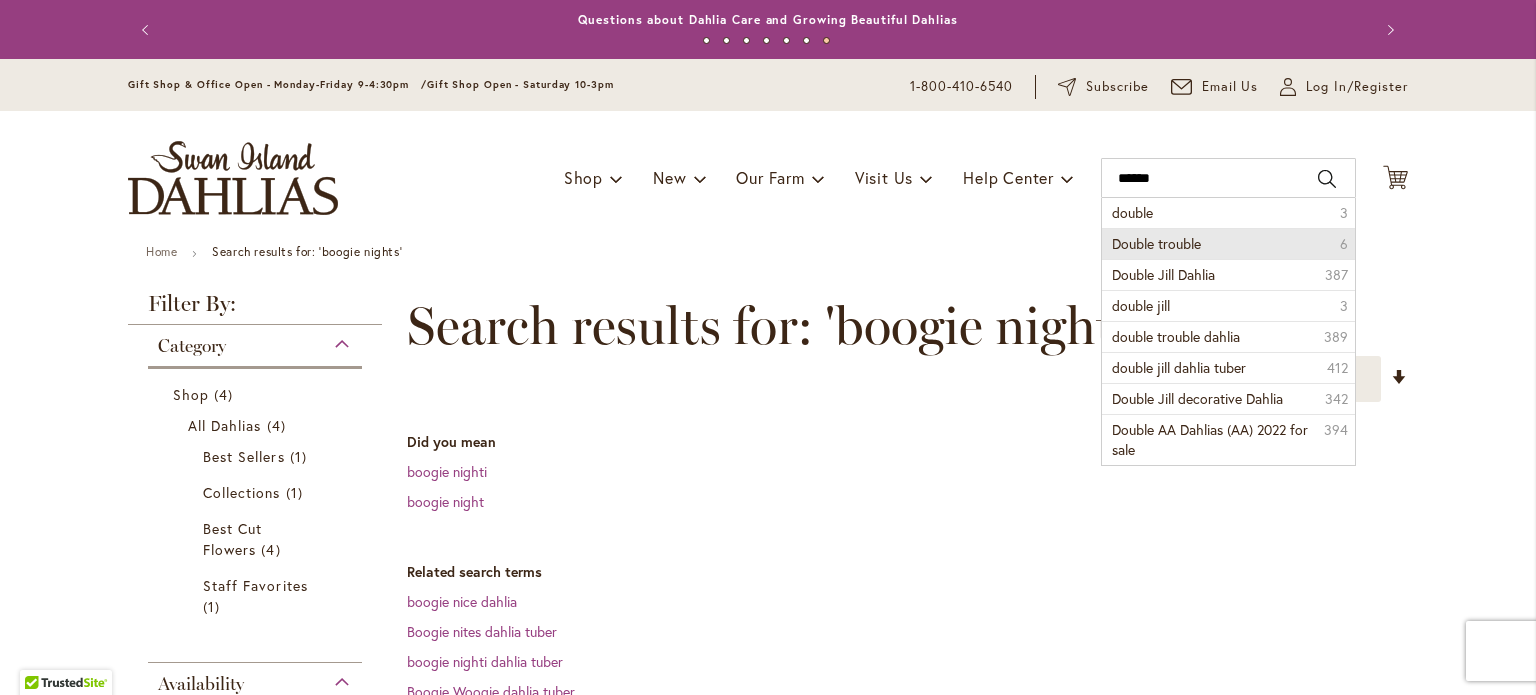 click on "Double trouble 6" at bounding box center (1228, 243) 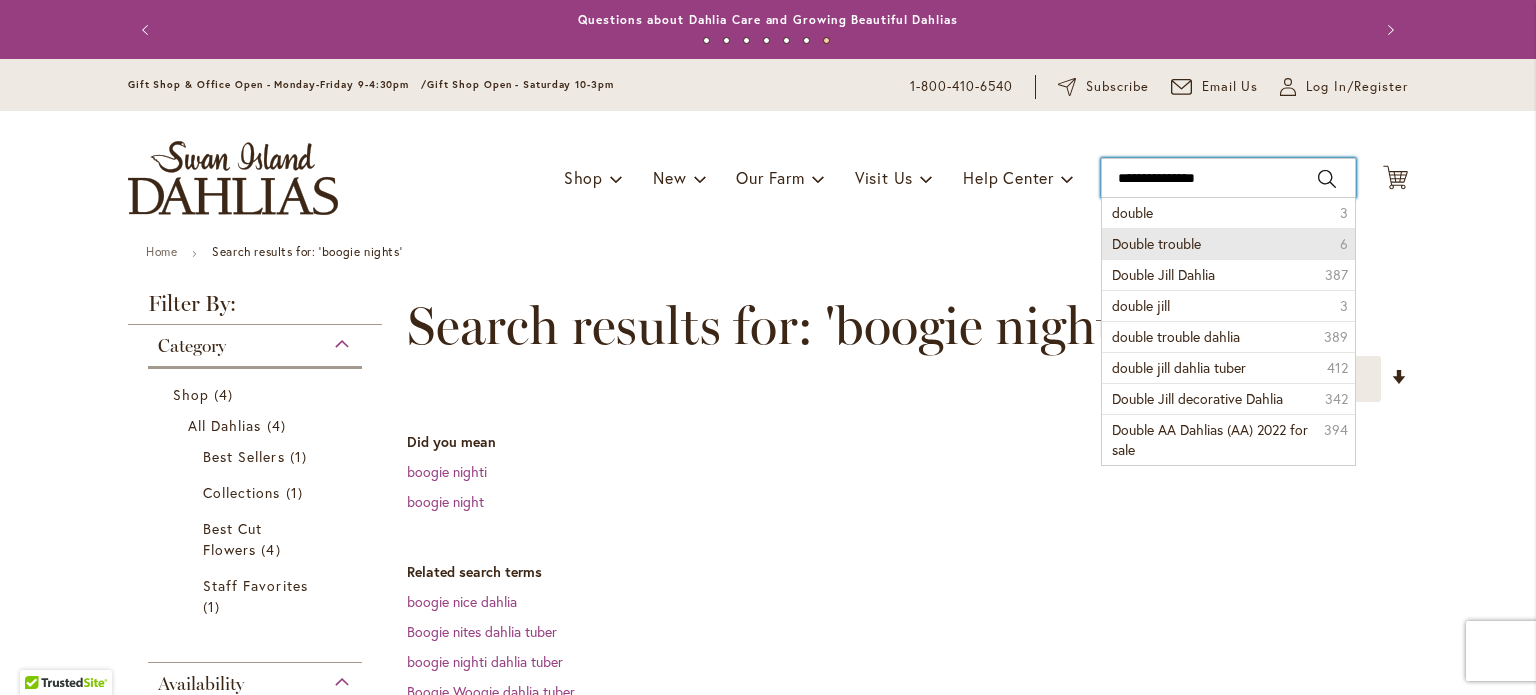 type on "**********" 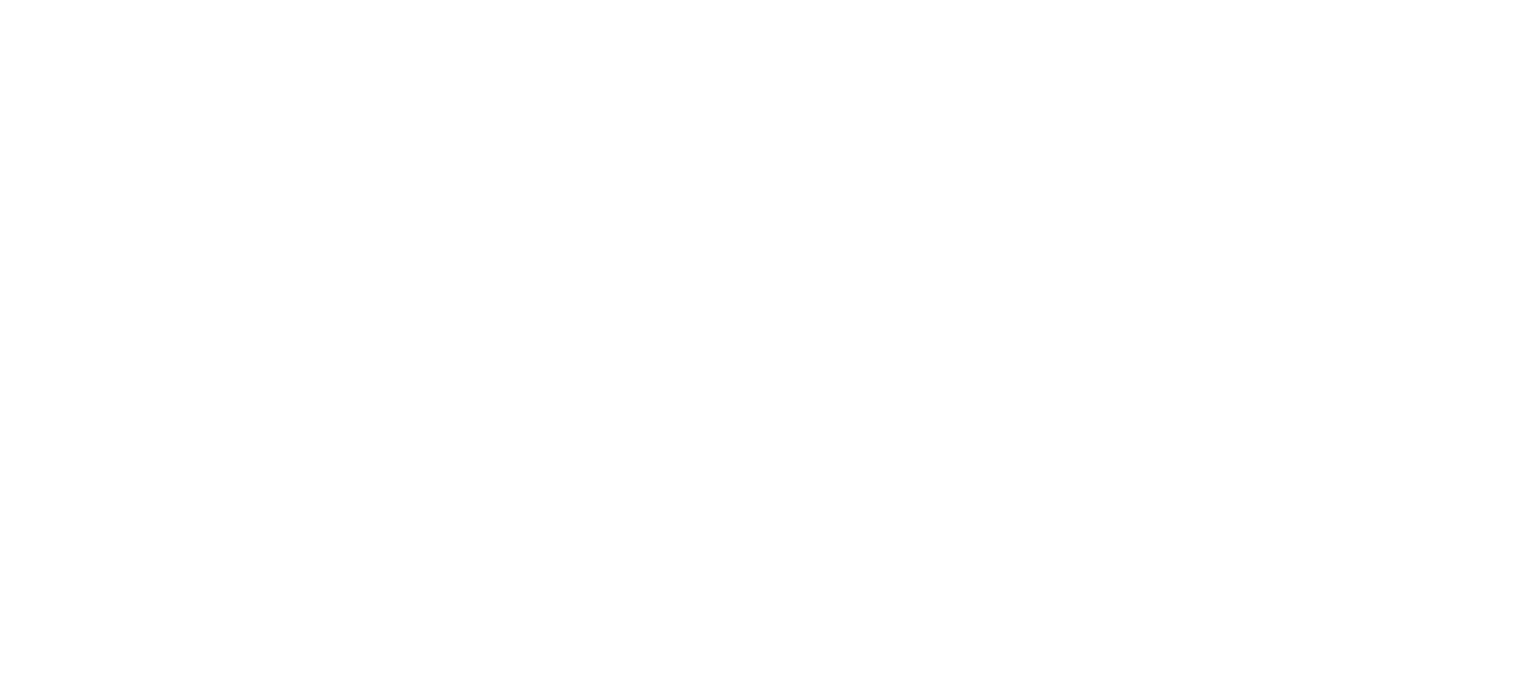 scroll, scrollTop: 0, scrollLeft: 0, axis: both 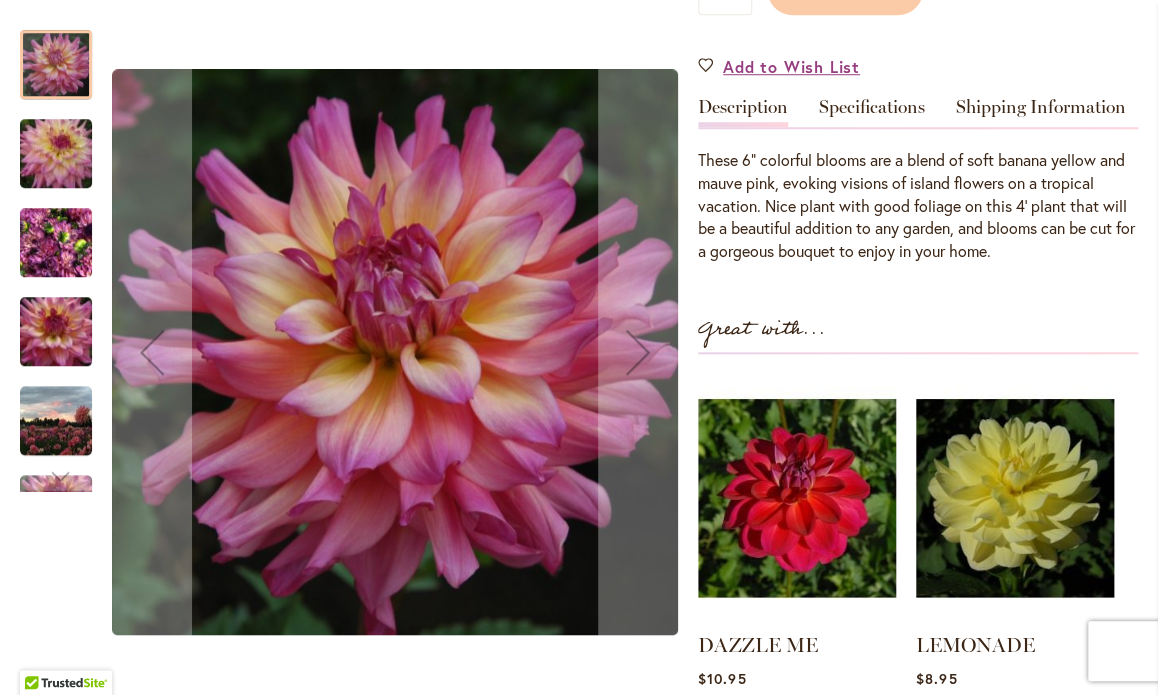 click at bounding box center [56, 154] 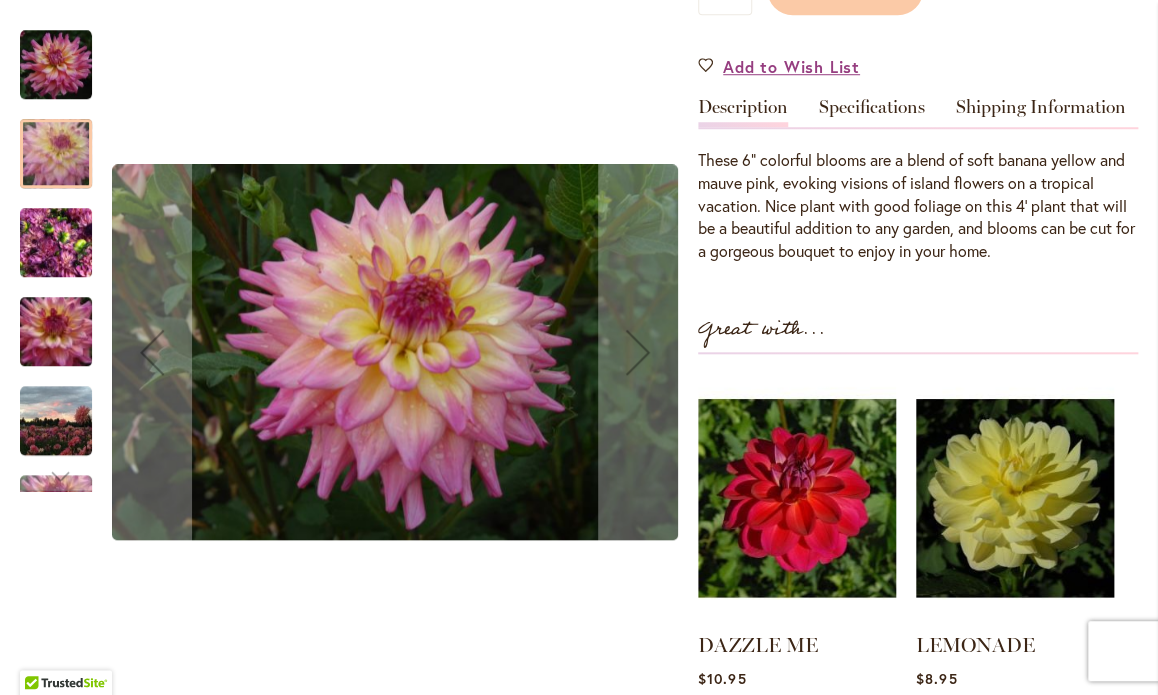 click at bounding box center [56, 243] 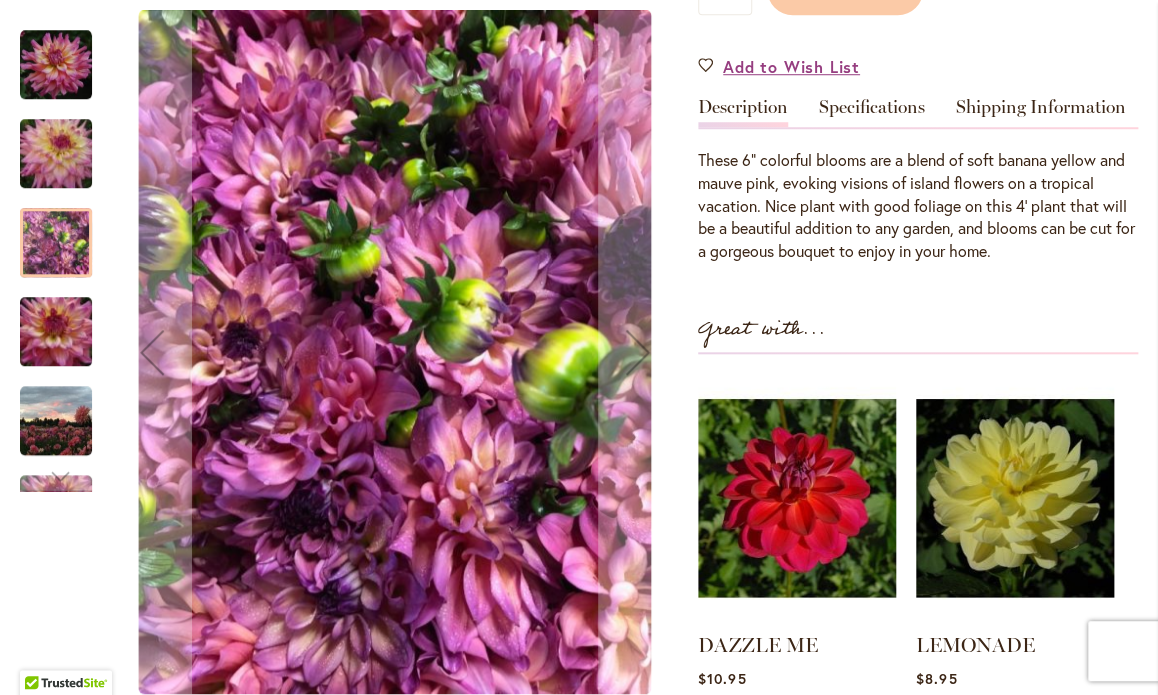 click at bounding box center [56, 332] 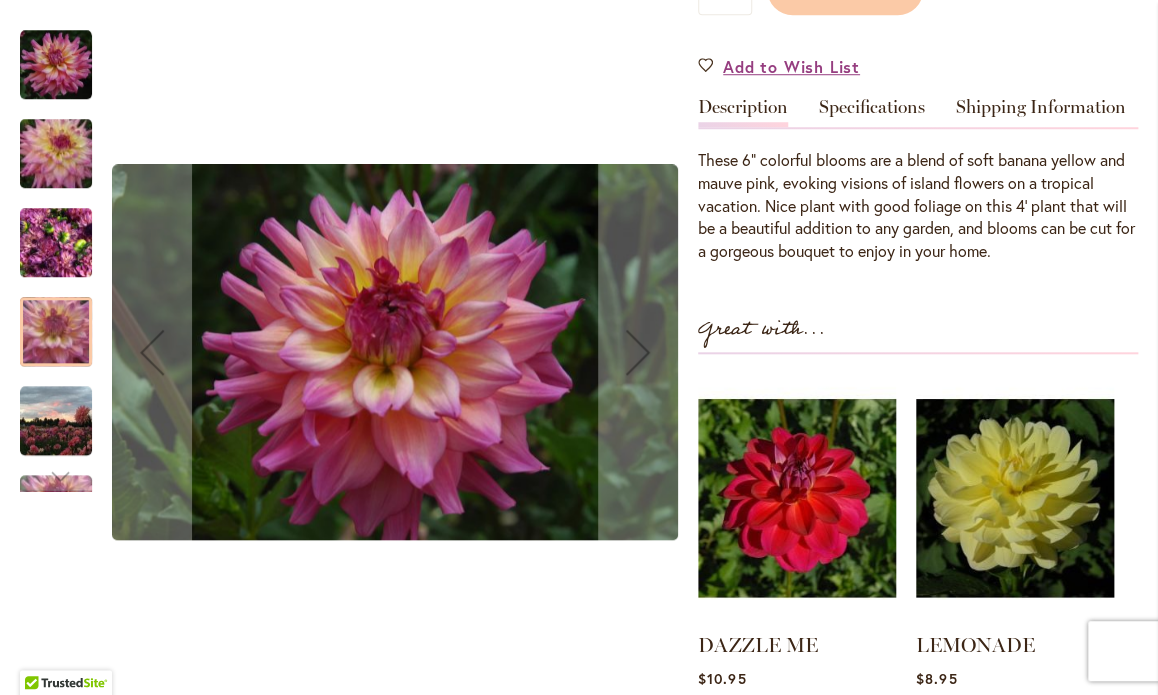 click at bounding box center (56, 421) 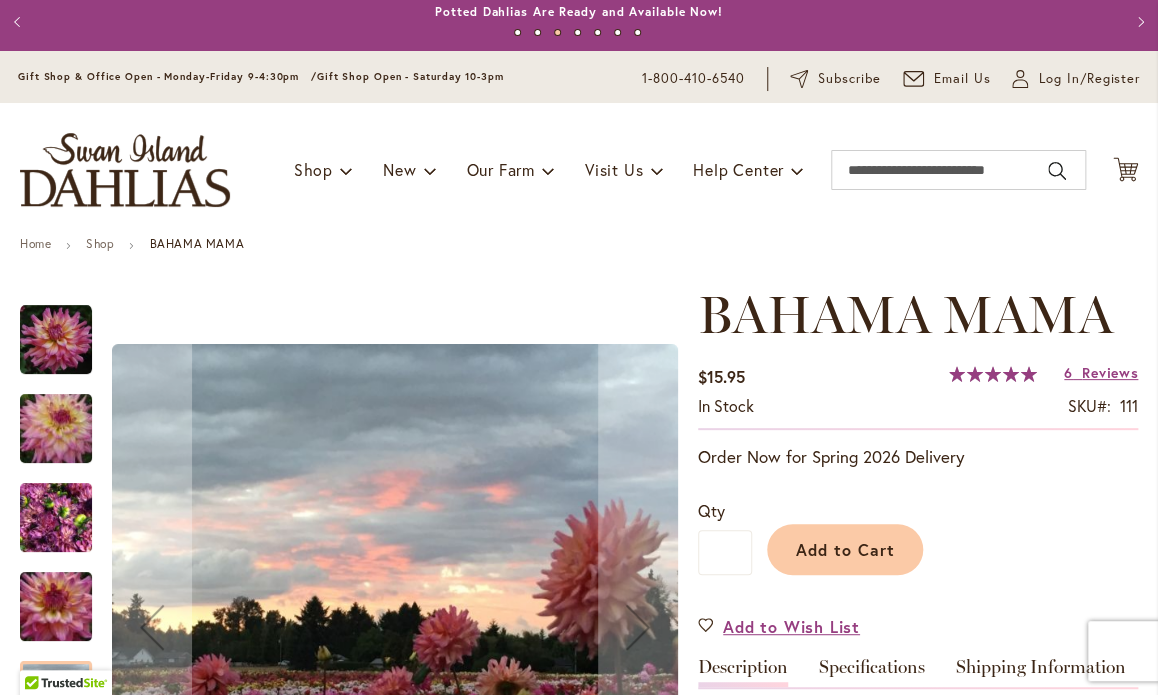 scroll, scrollTop: 0, scrollLeft: 0, axis: both 